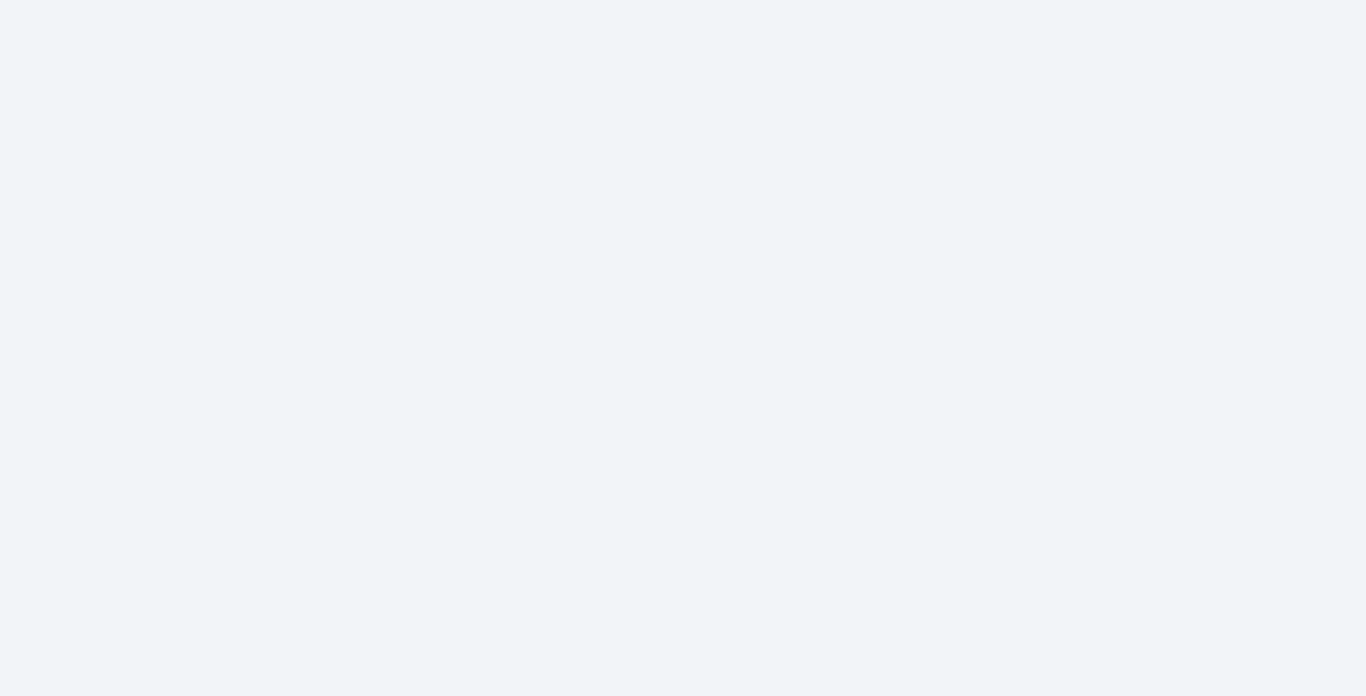 scroll, scrollTop: 0, scrollLeft: 0, axis: both 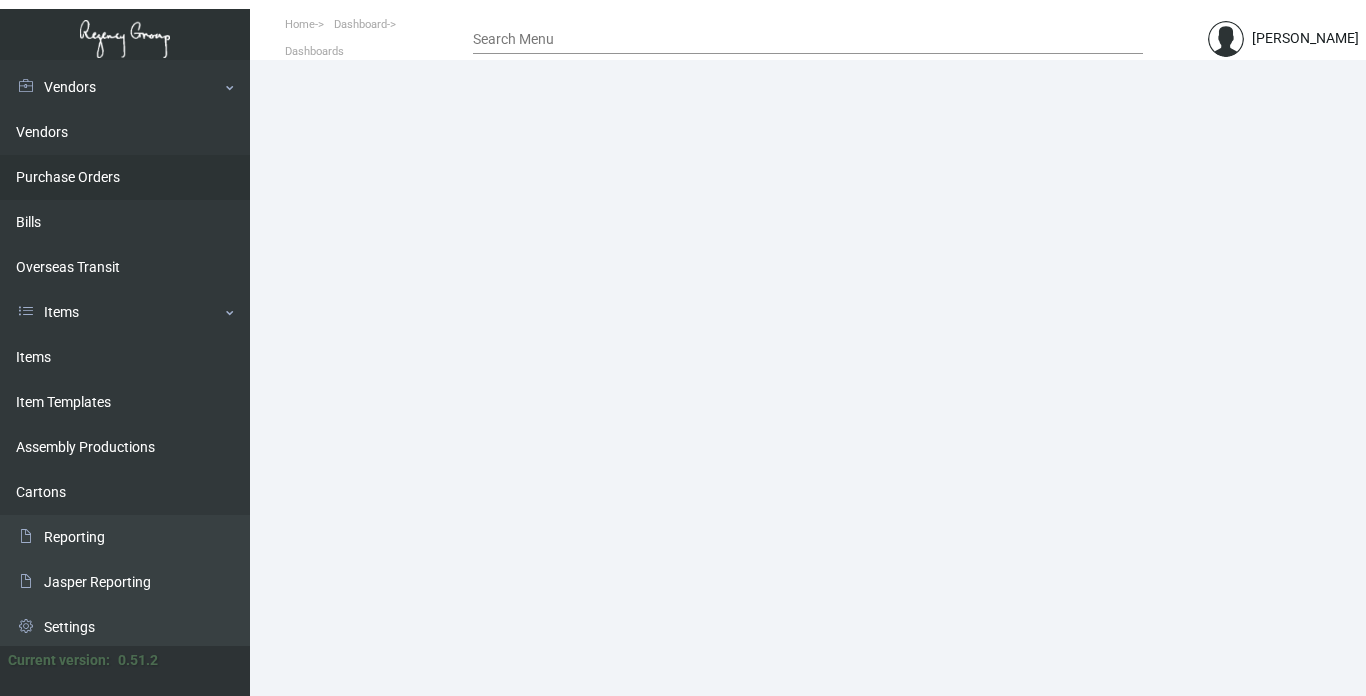 click on "Purchase Orders" 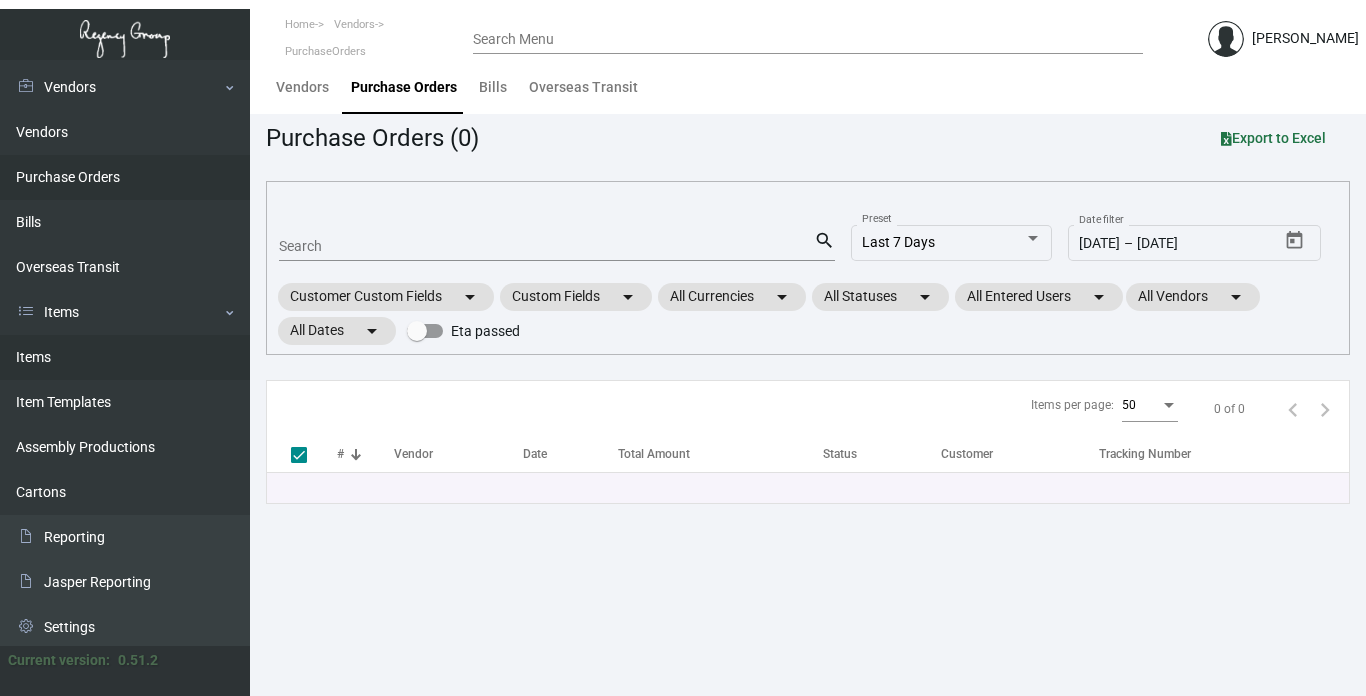 click on "Items" 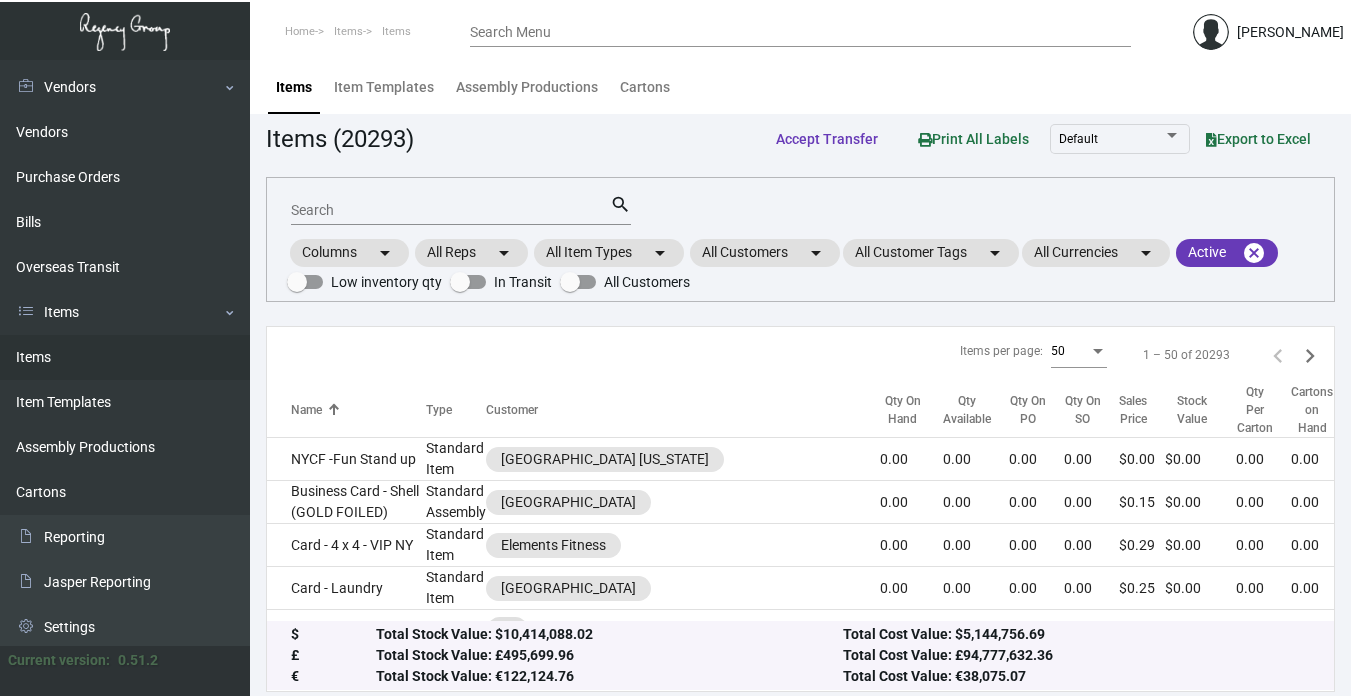 click on "Search" 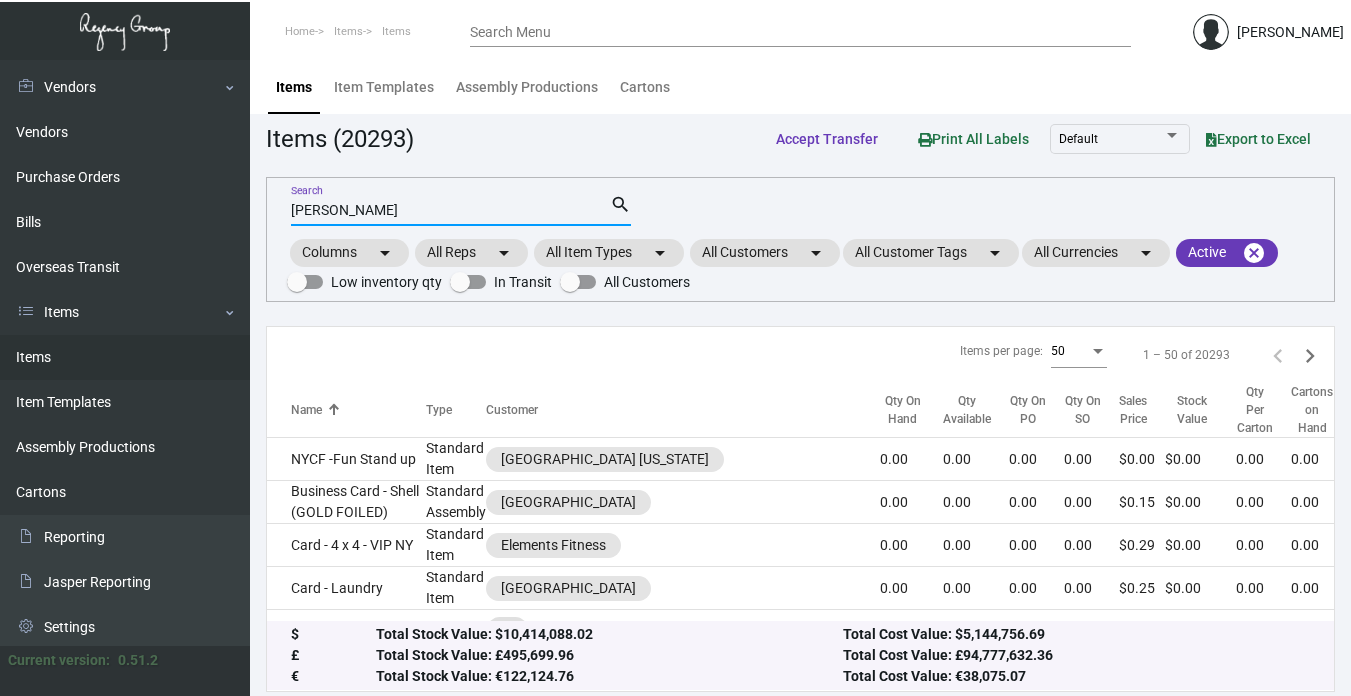 type on "[PERSON_NAME]" 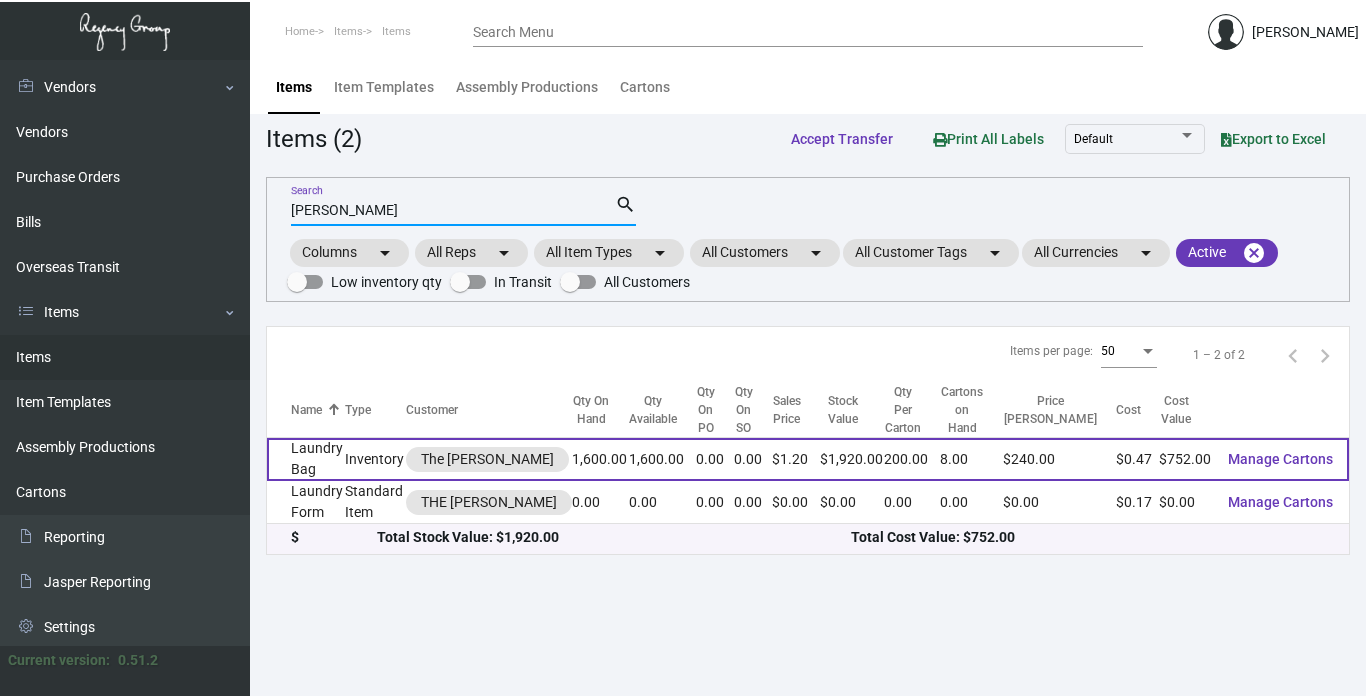 click on "Laundry Bag" 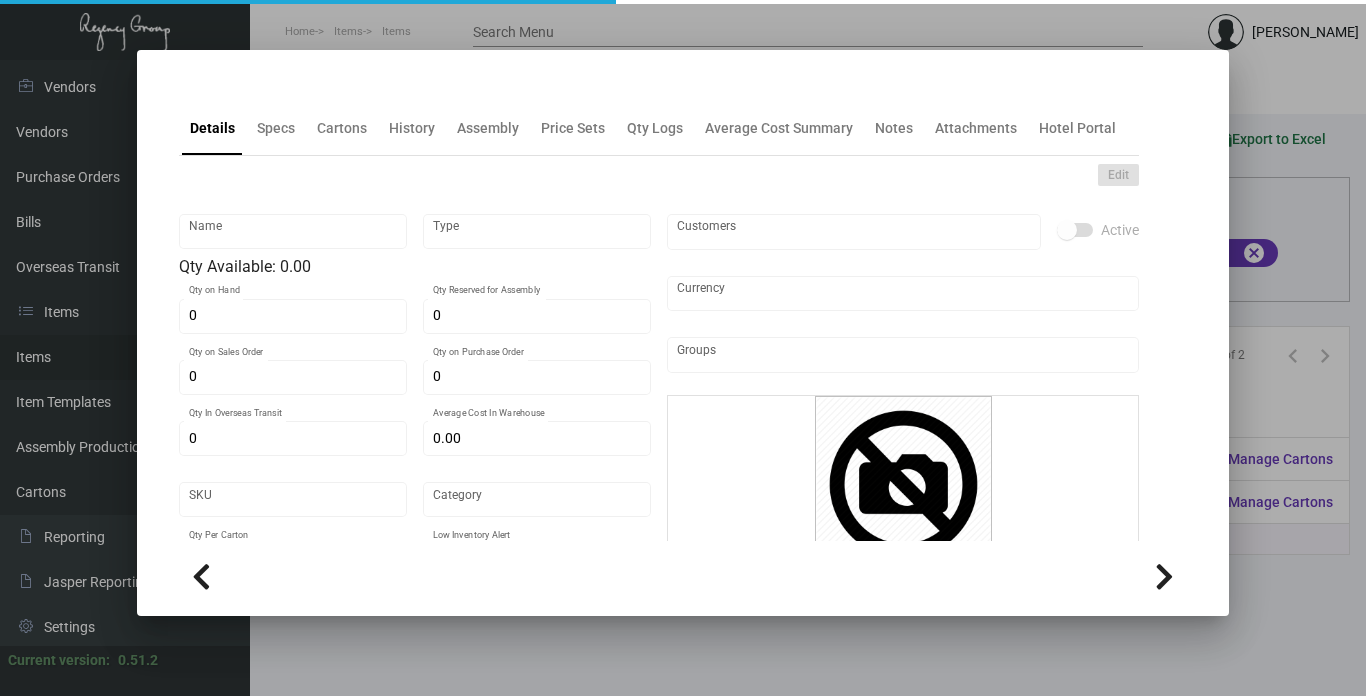 type on "Laundry Bag" 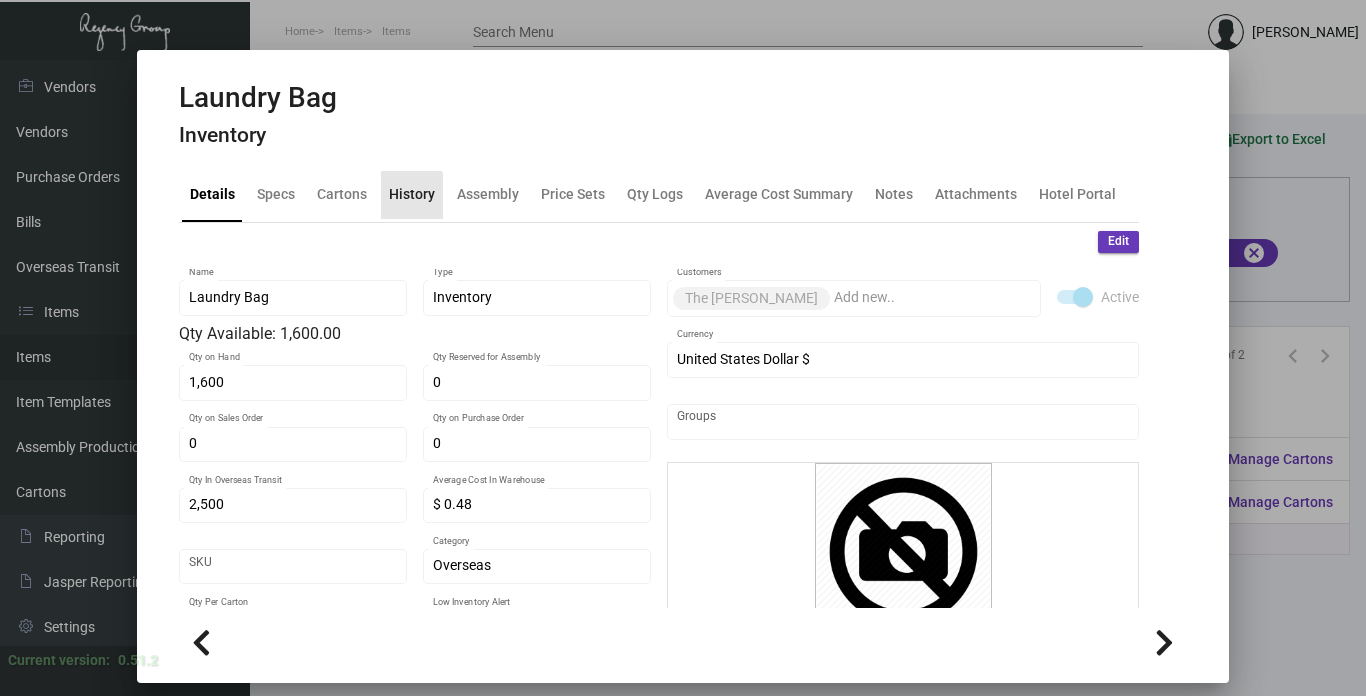 click on "History" at bounding box center [412, 194] 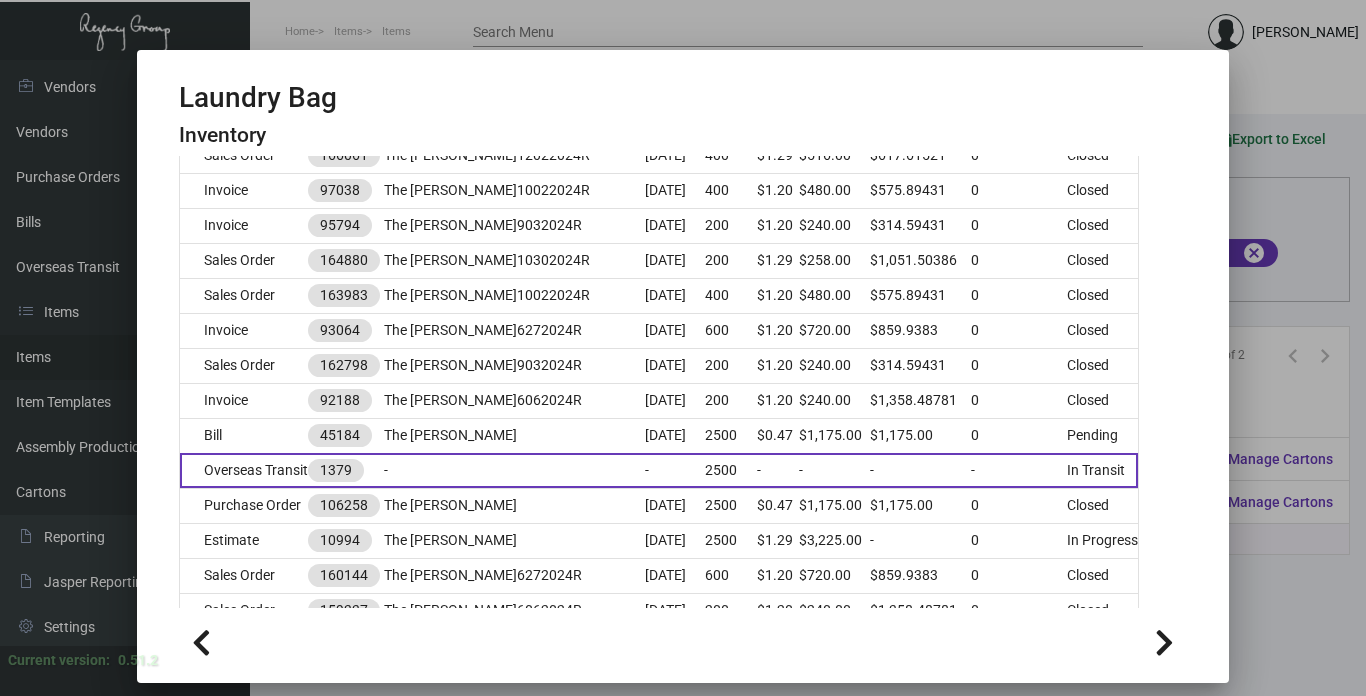 scroll, scrollTop: 500, scrollLeft: 0, axis: vertical 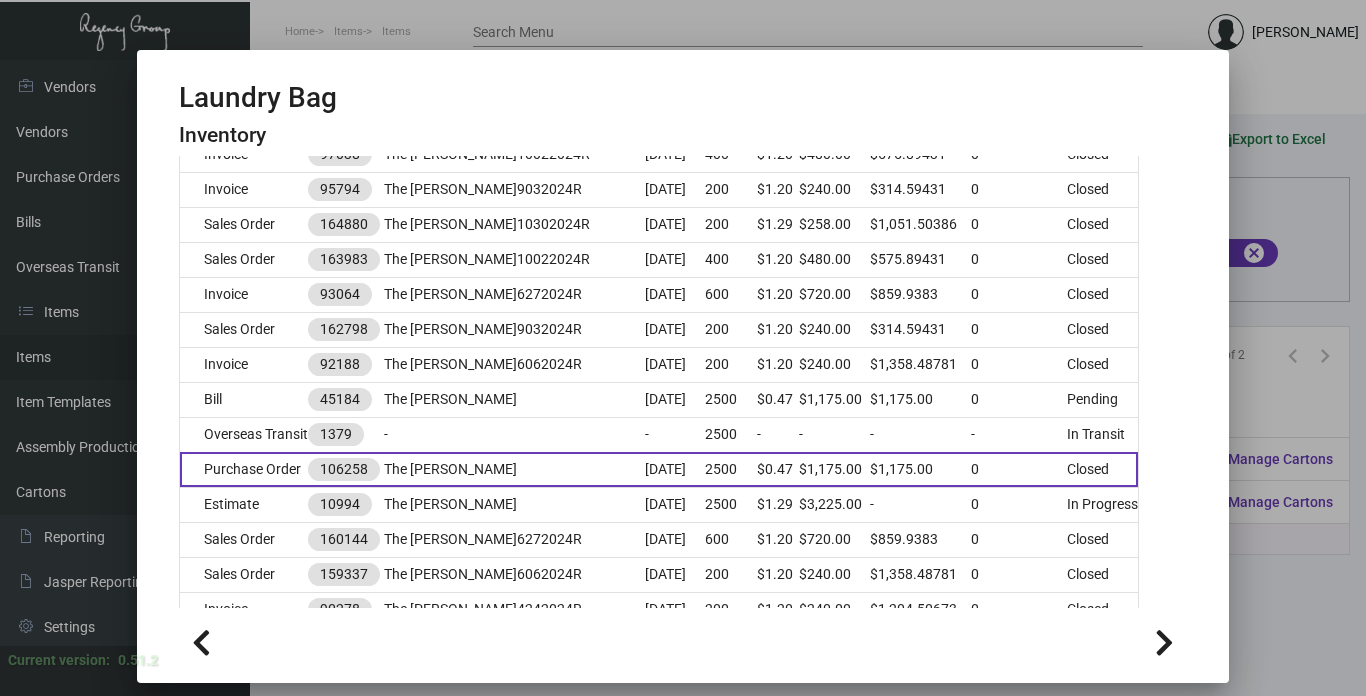 click at bounding box center [581, 469] 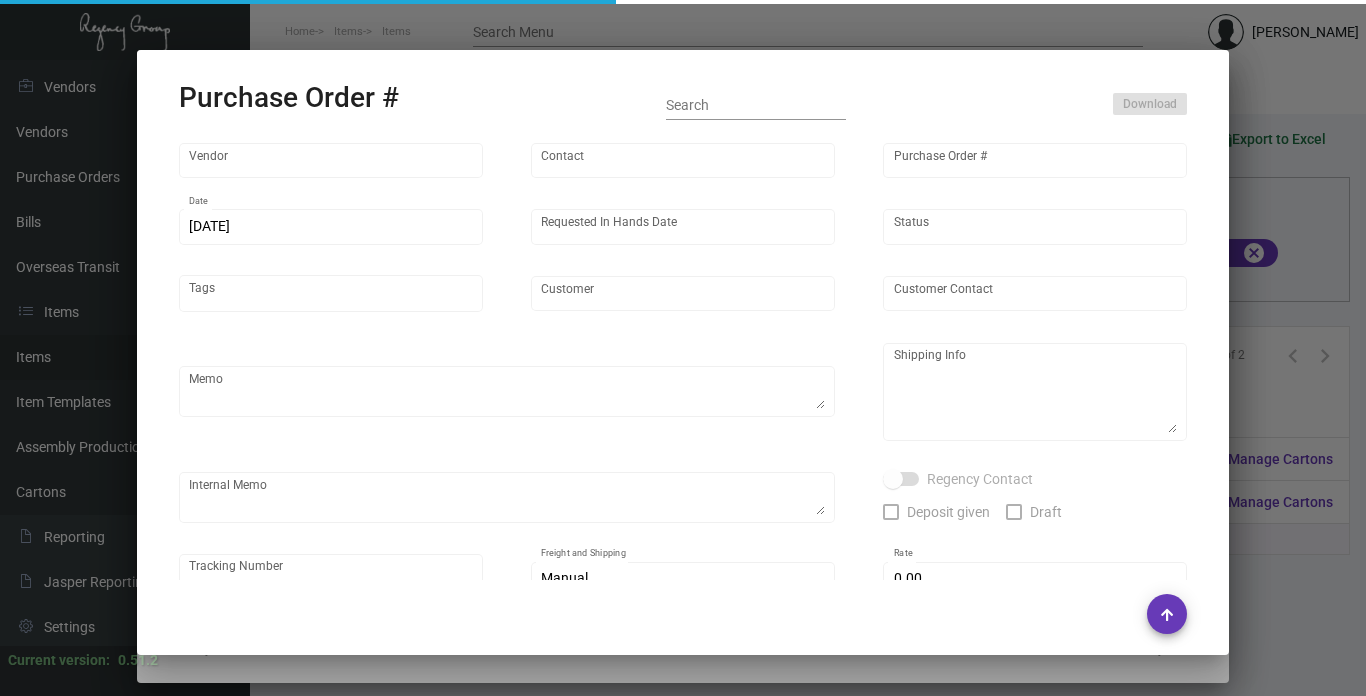 type on "Hangzhou [PERSON_NAME] Leisure Product Co. LTD" 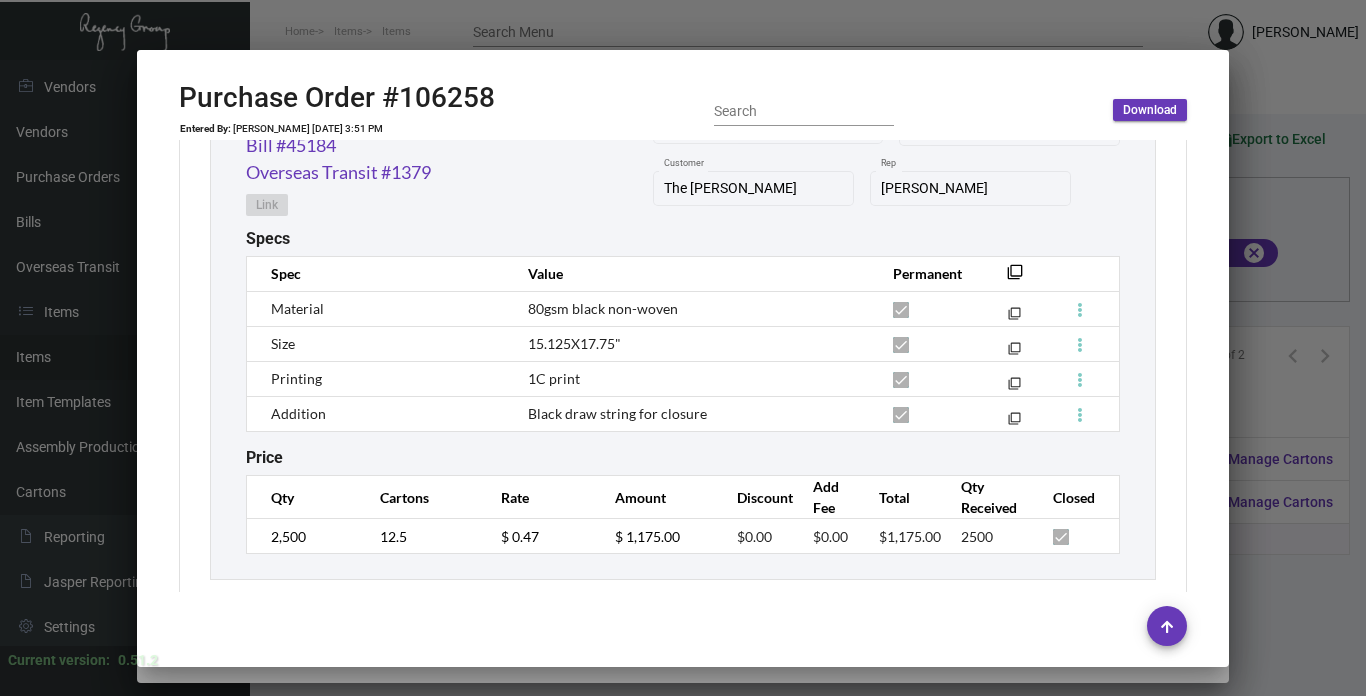 scroll, scrollTop: 1133, scrollLeft: 0, axis: vertical 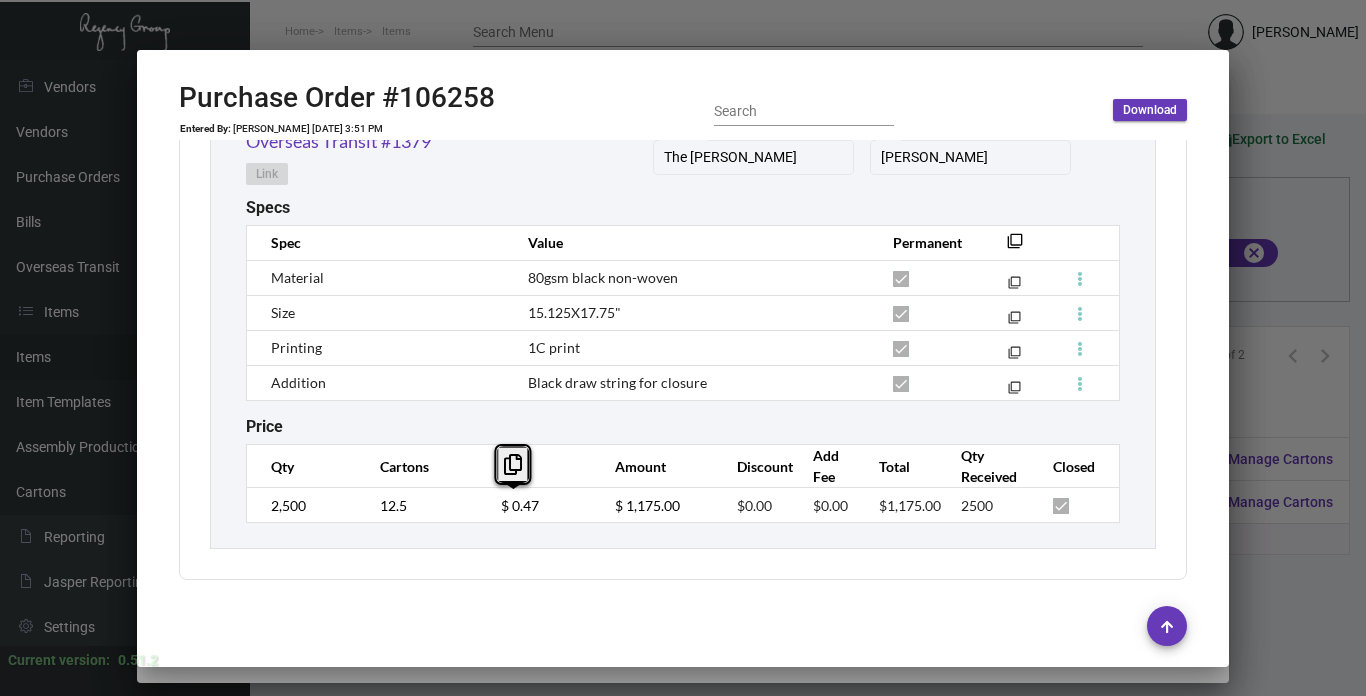 click at bounding box center (683, 348) 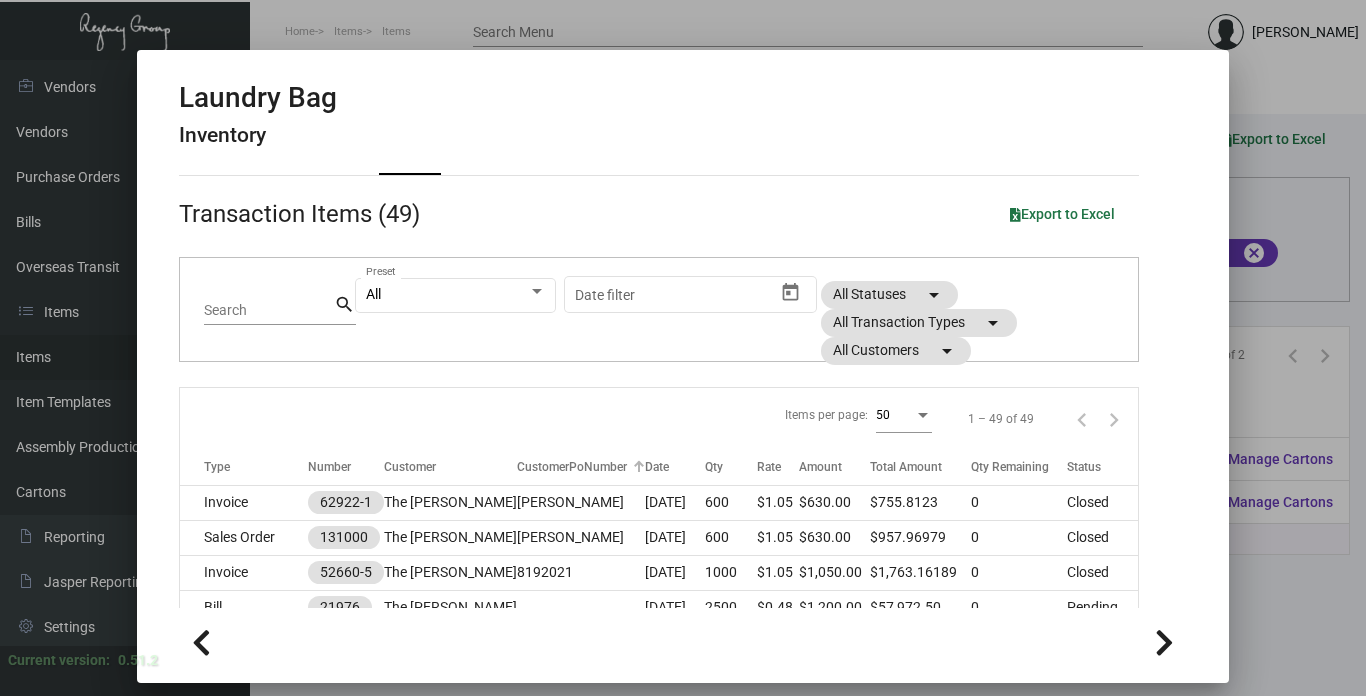 scroll, scrollTop: 0, scrollLeft: 0, axis: both 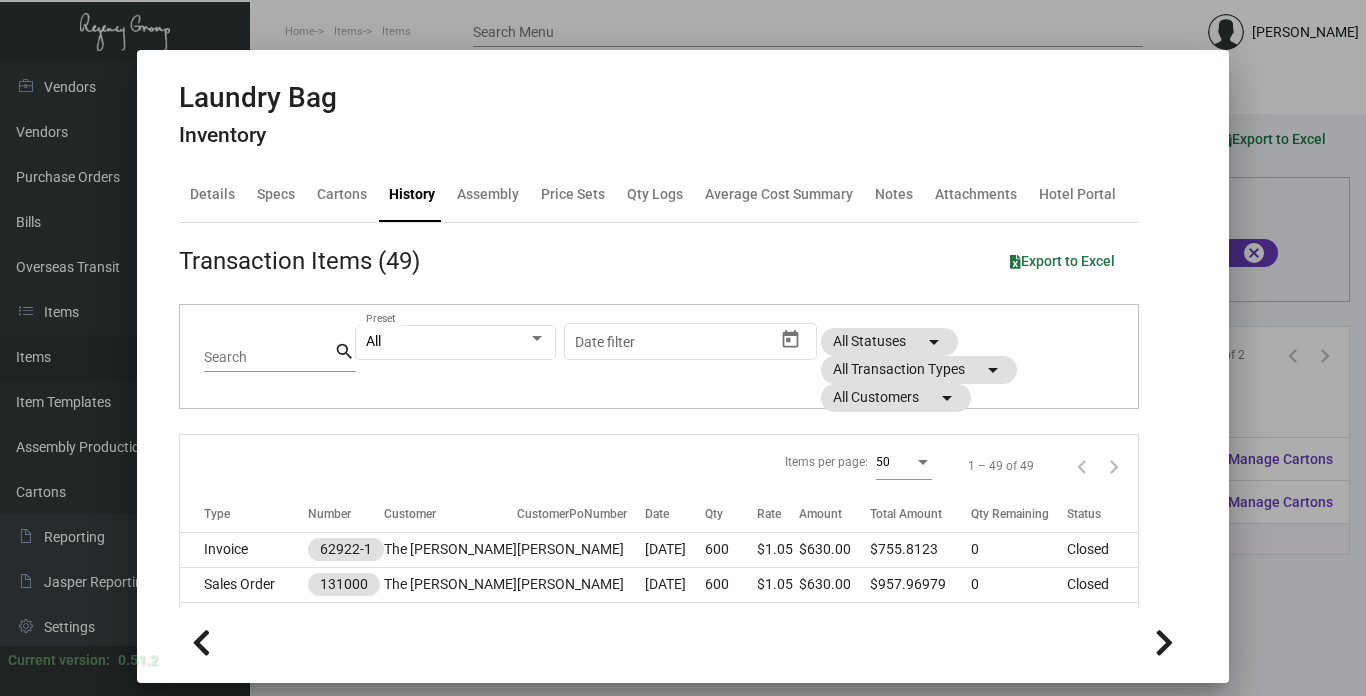 click at bounding box center [683, 348] 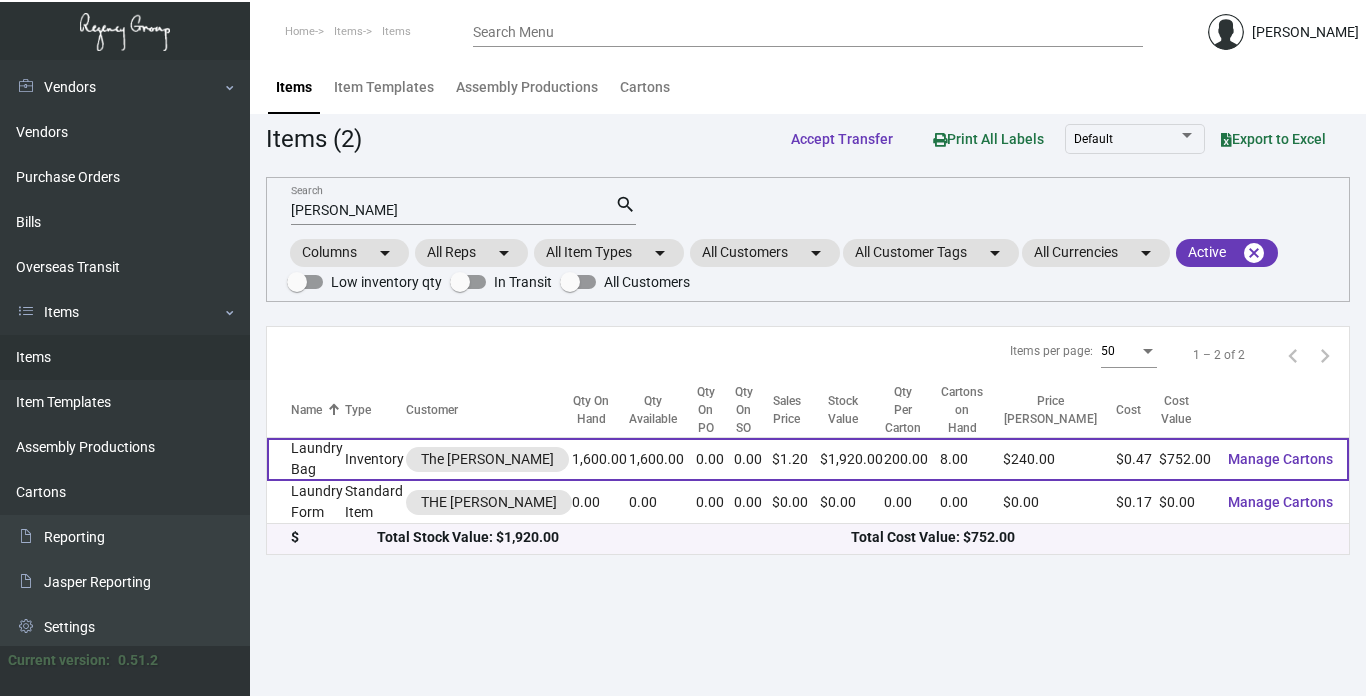 click on "Laundry Bag" 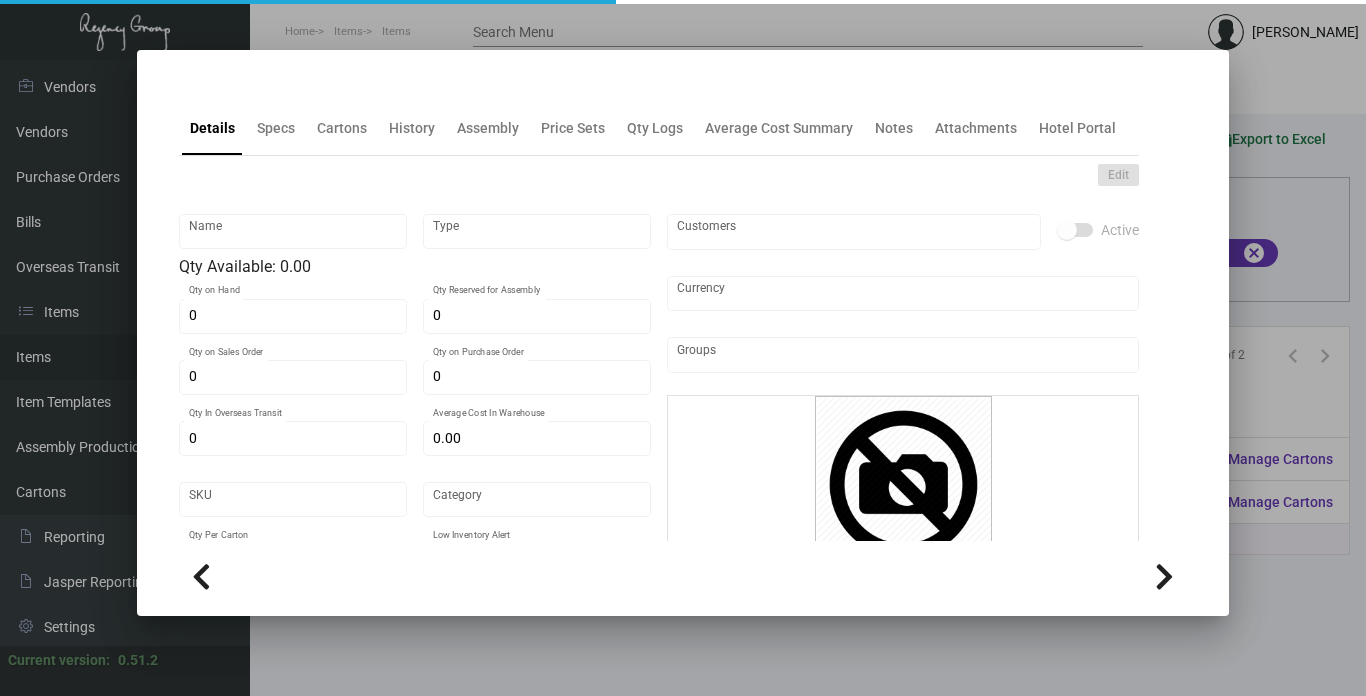 type on "Laundry Bag" 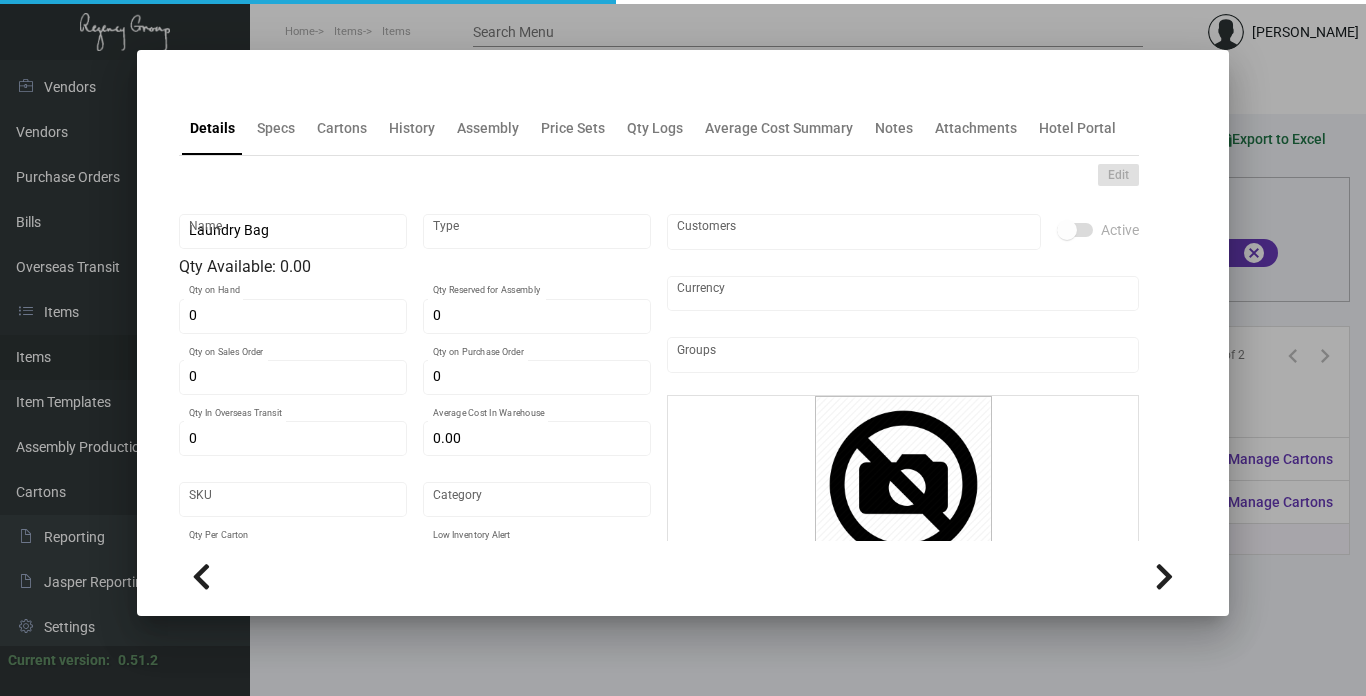 type on "Inventory" 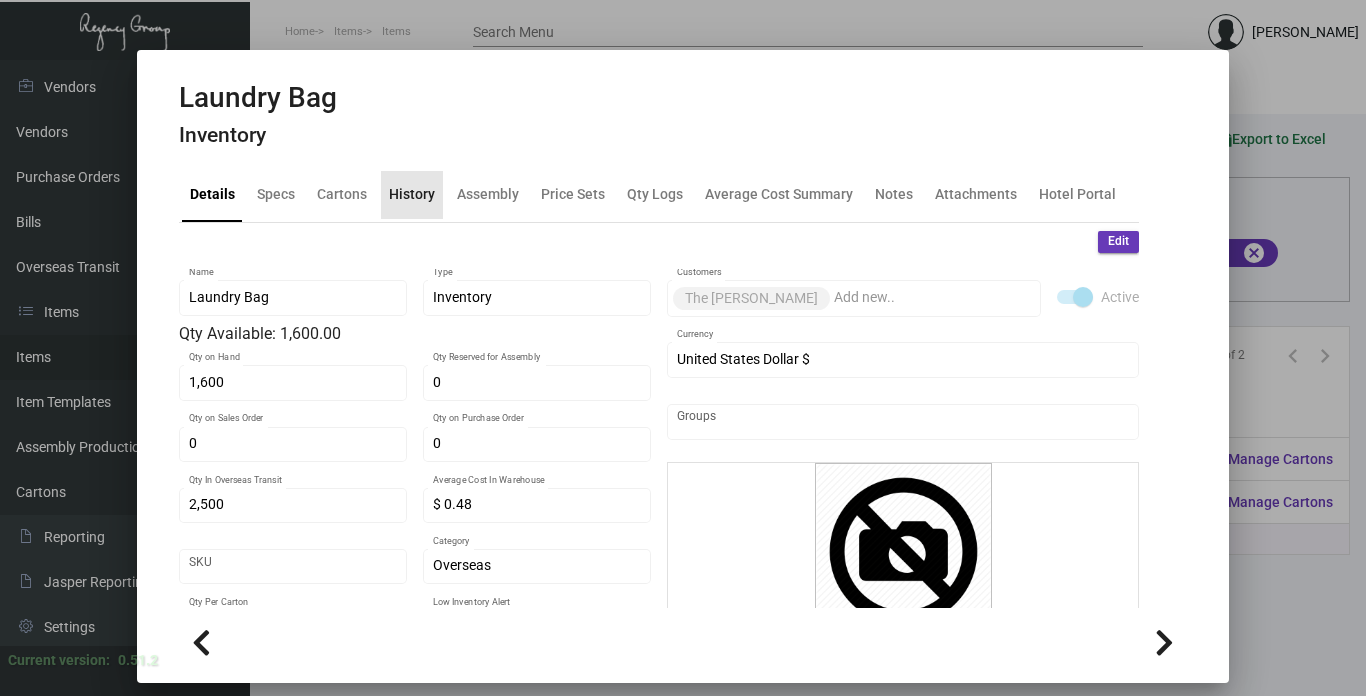 click on "History" at bounding box center [412, 194] 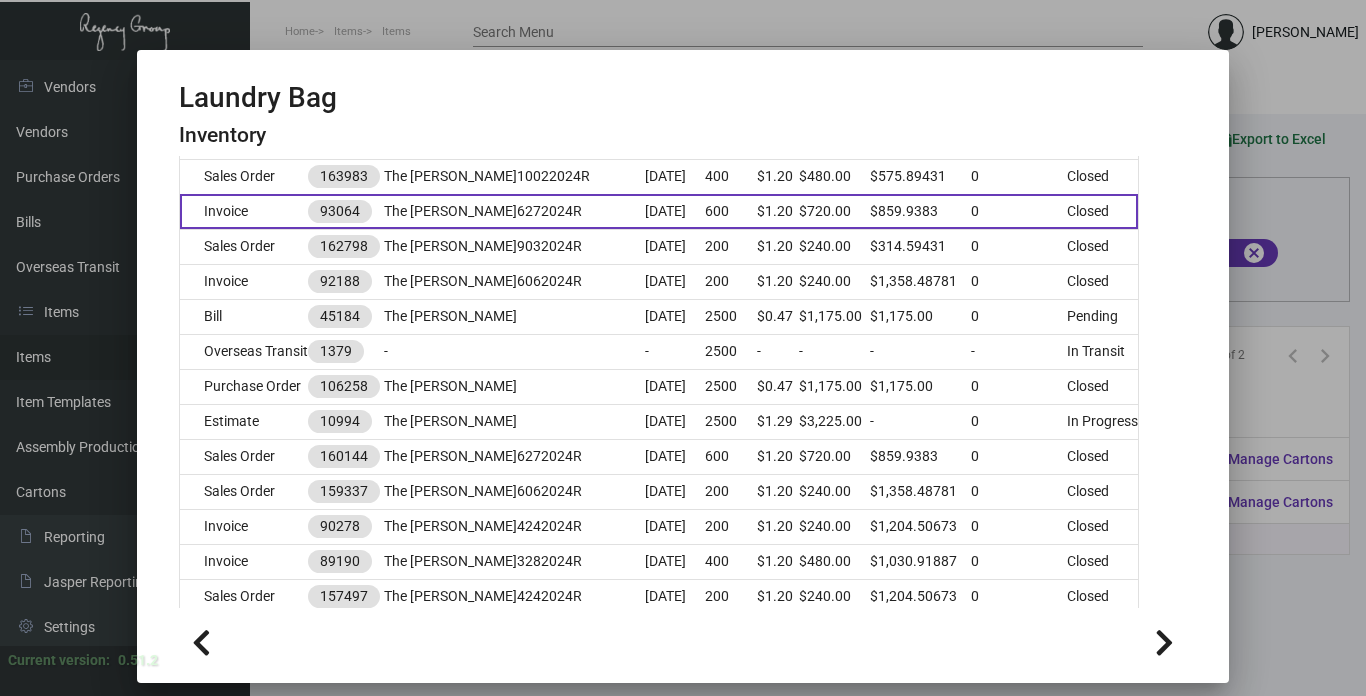 scroll, scrollTop: 600, scrollLeft: 0, axis: vertical 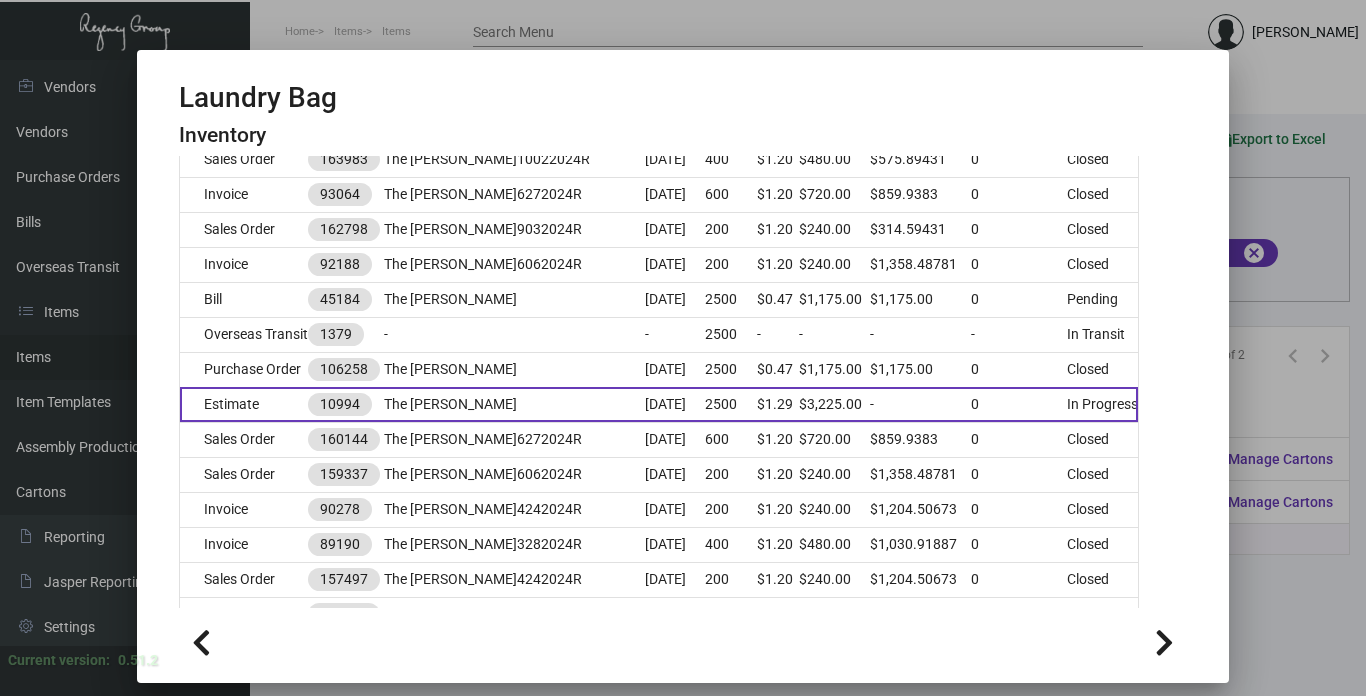 click on "Estimate" at bounding box center (244, 404) 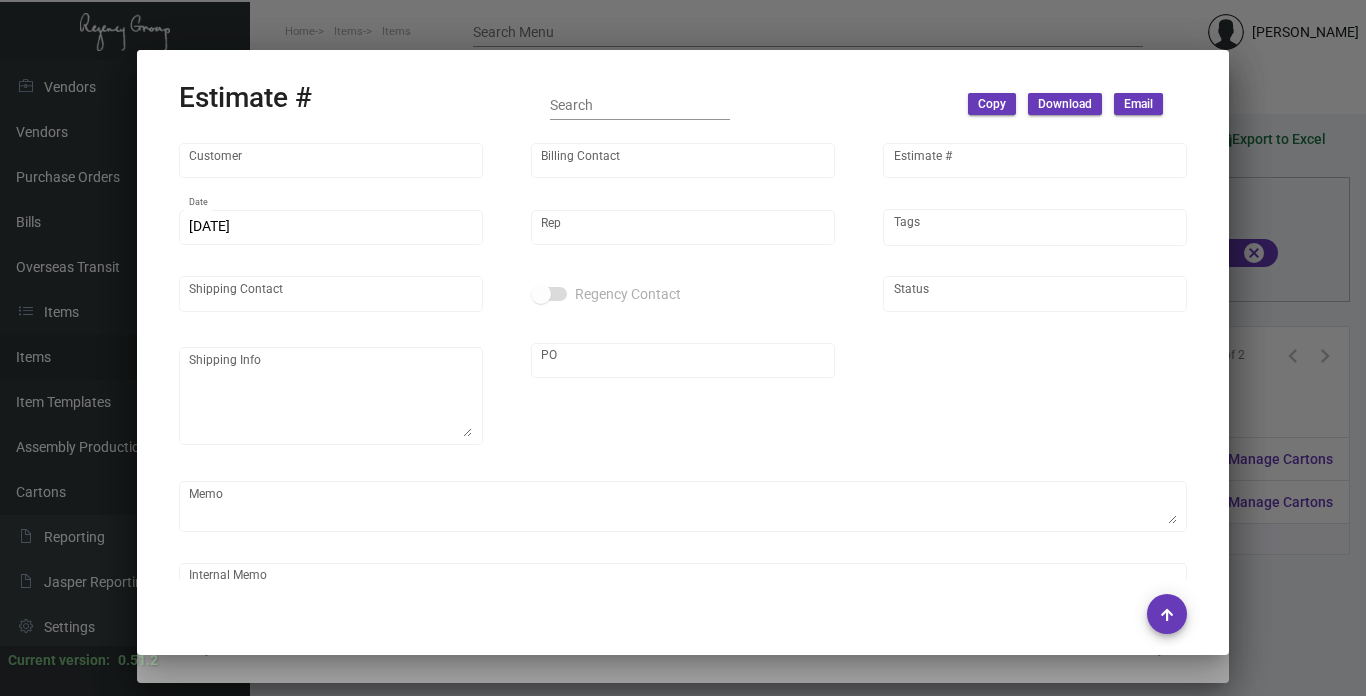 type on "The [PERSON_NAME]" 